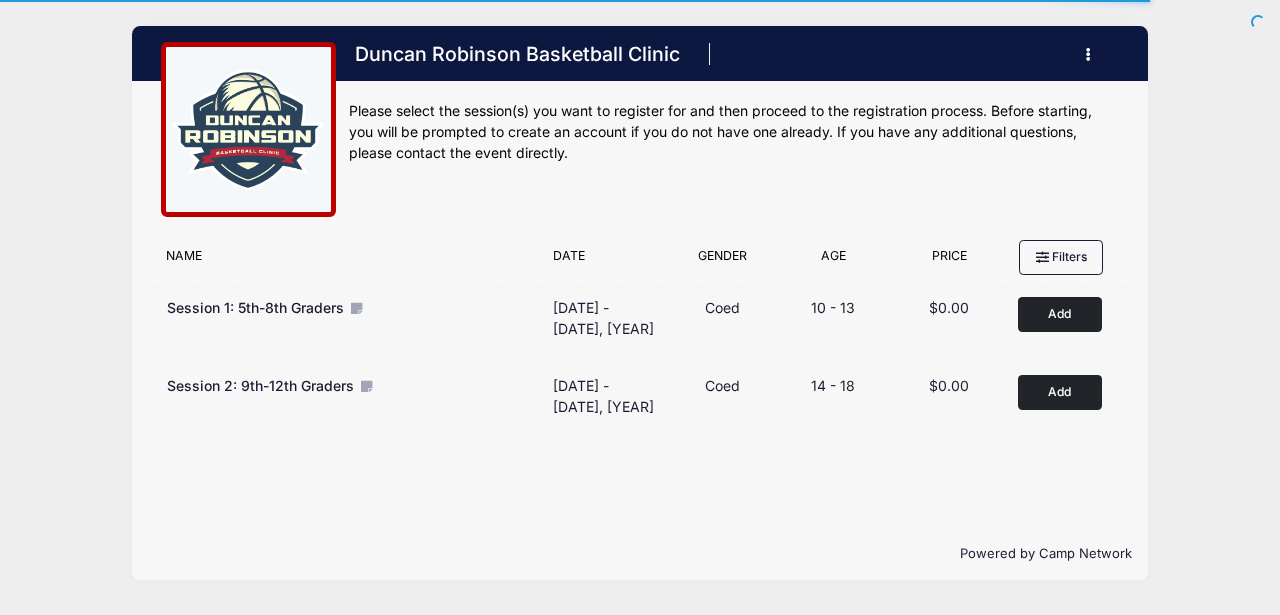 scroll, scrollTop: 0, scrollLeft: 0, axis: both 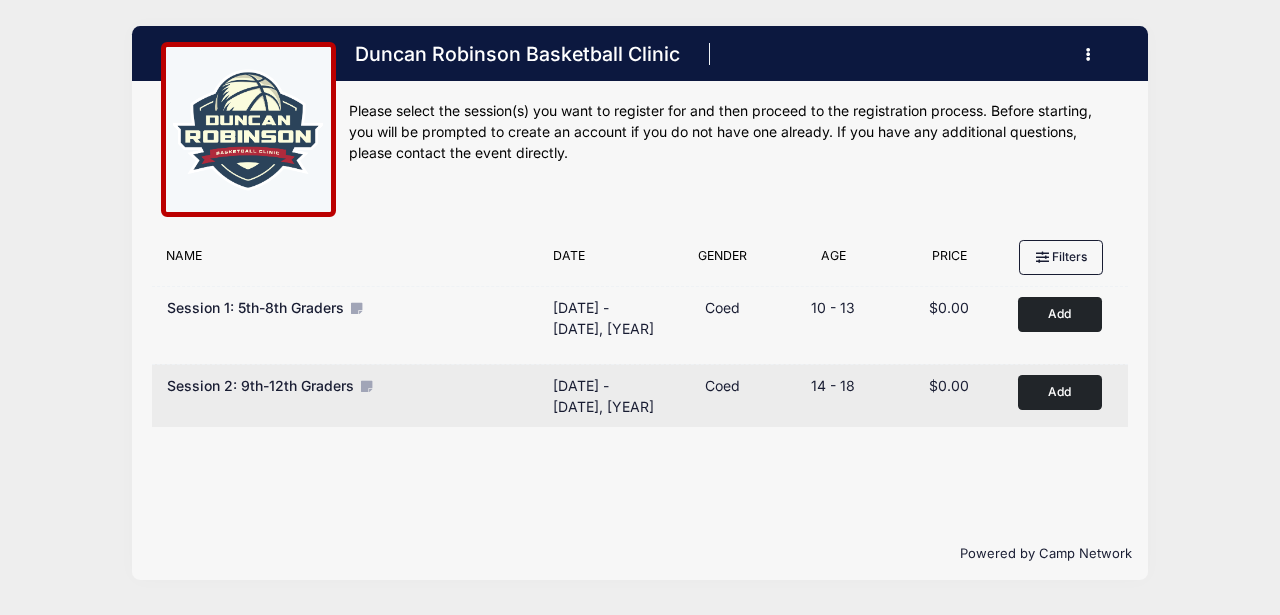 click on "Add  to Cart" at bounding box center [1060, 392] 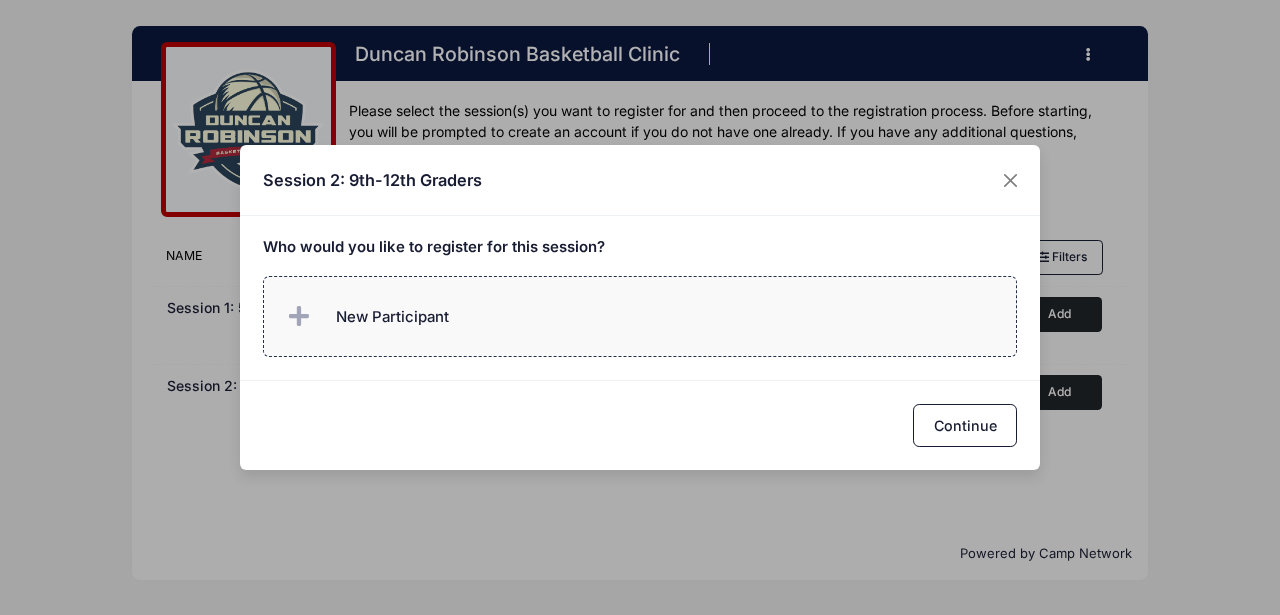 click on "New Participant" at bounding box center (392, 317) 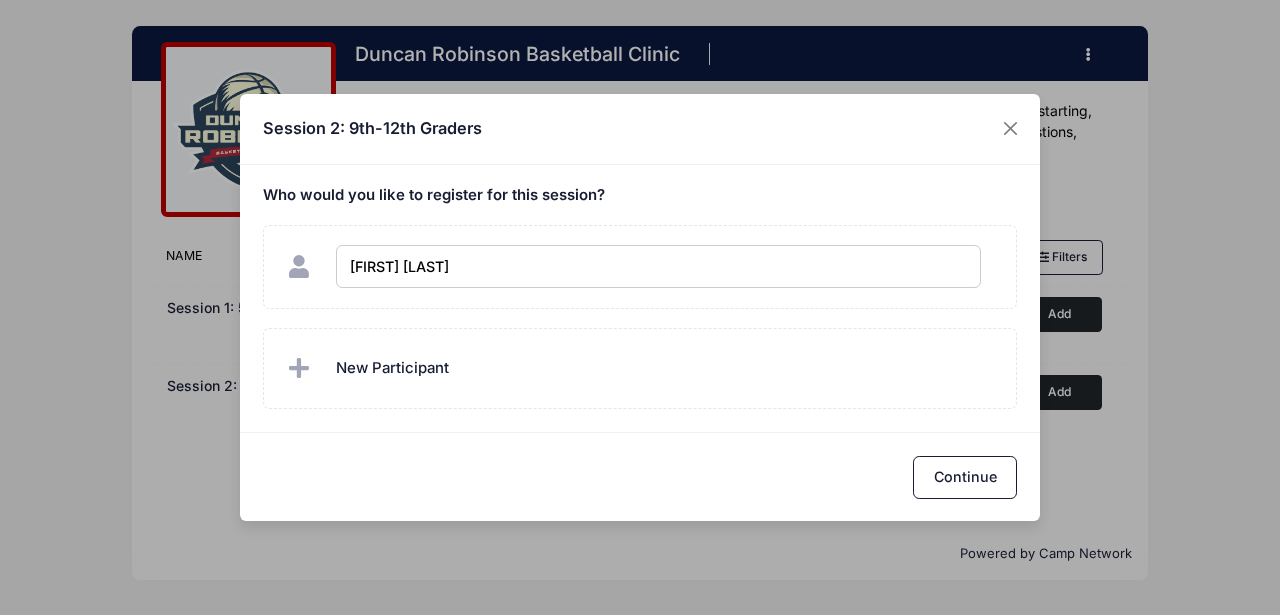 type on "[FIRST] [LAST]" 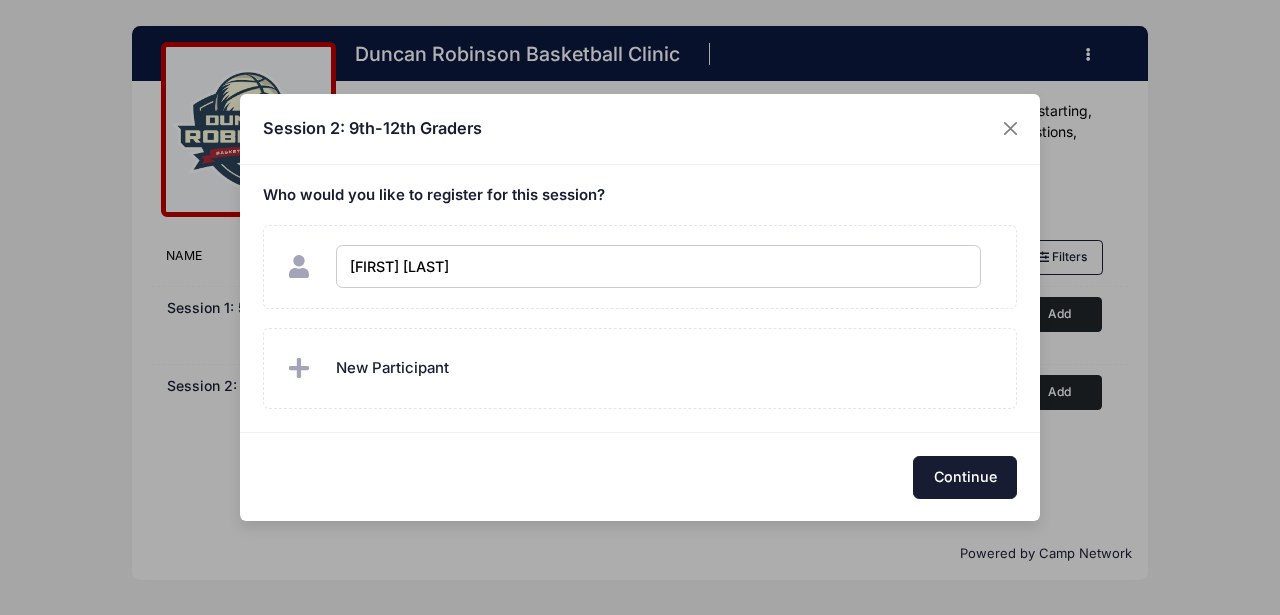 checkbox on "true" 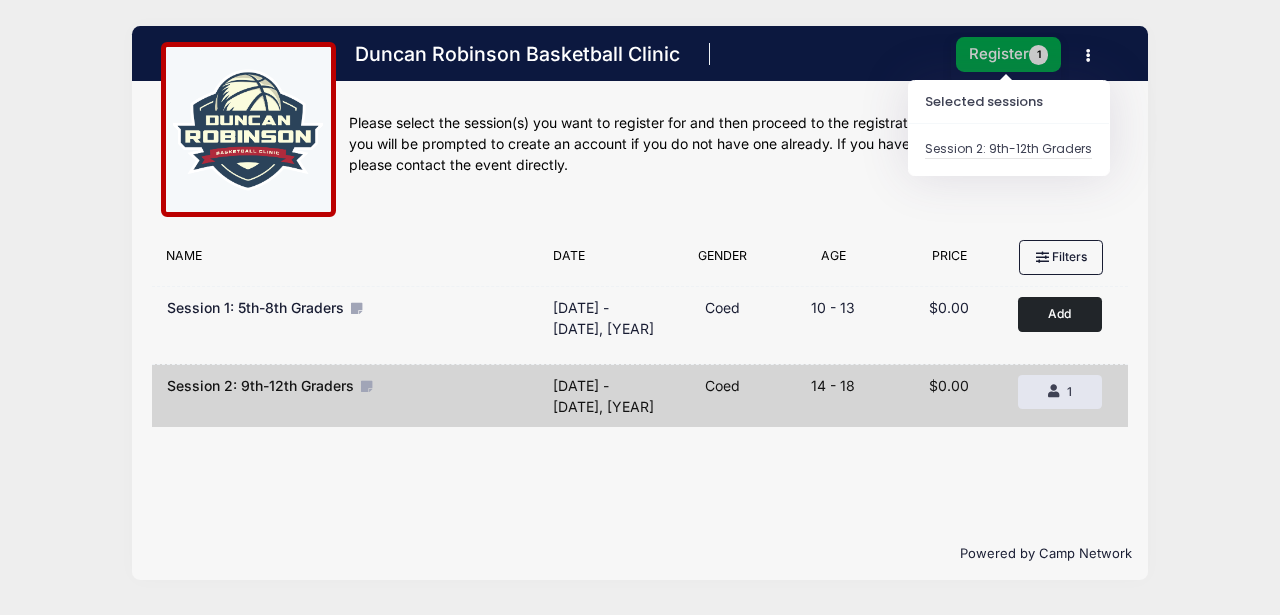 click on "Register  1" at bounding box center (1009, 54) 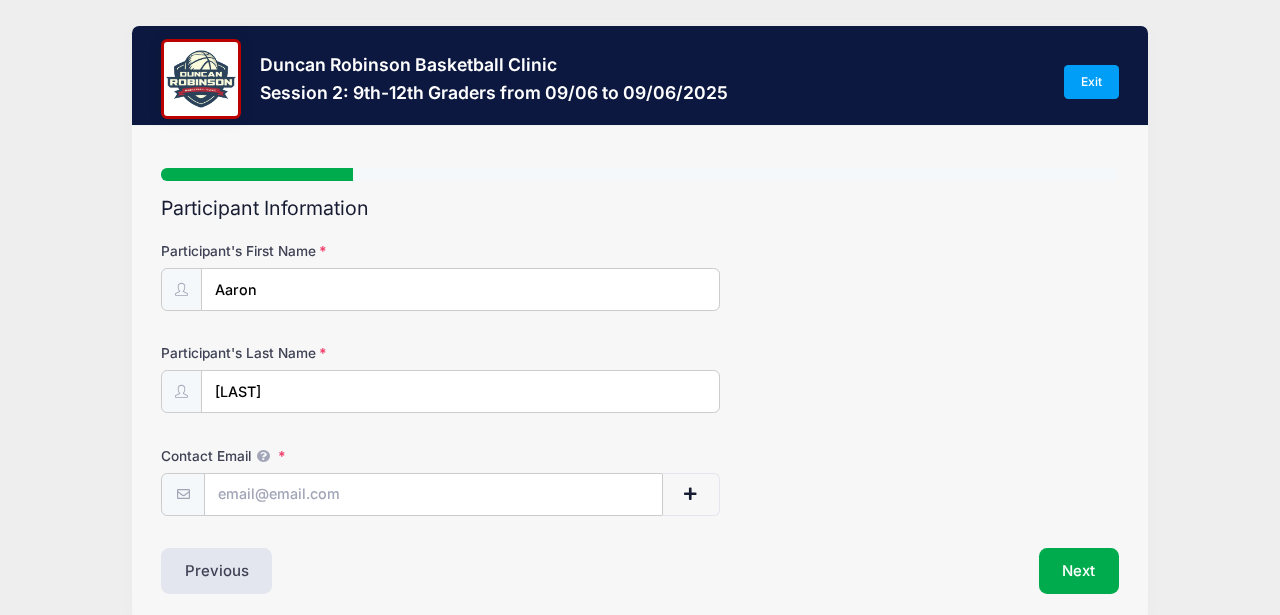 scroll, scrollTop: 0, scrollLeft: 0, axis: both 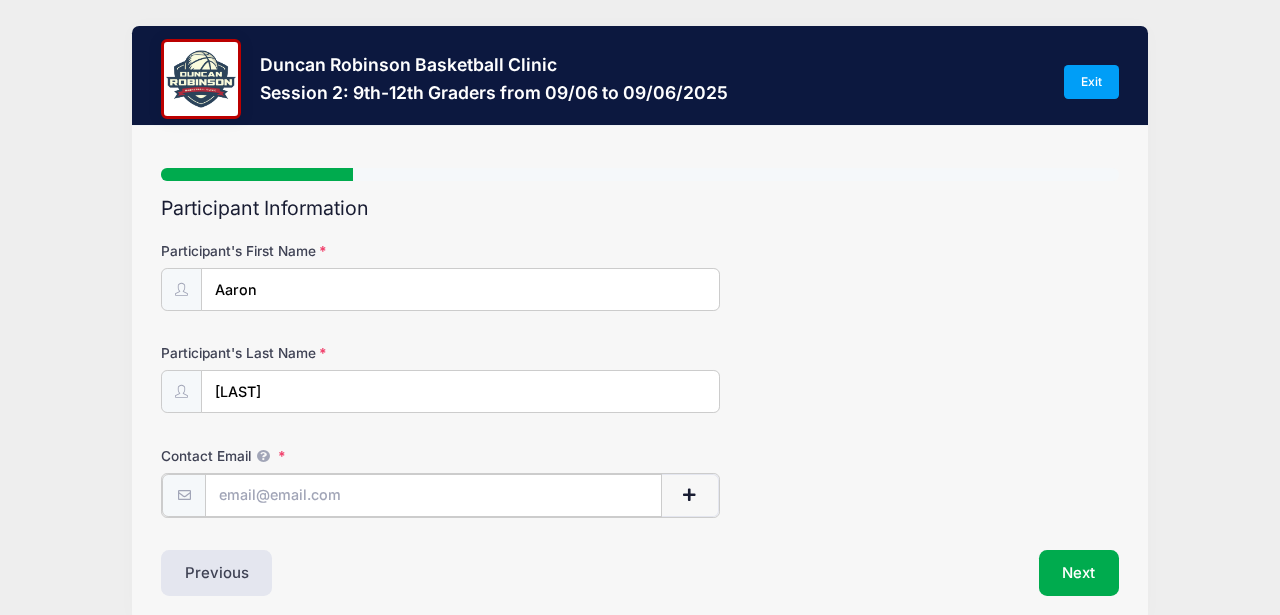 click on "Contact Email" at bounding box center (433, 495) 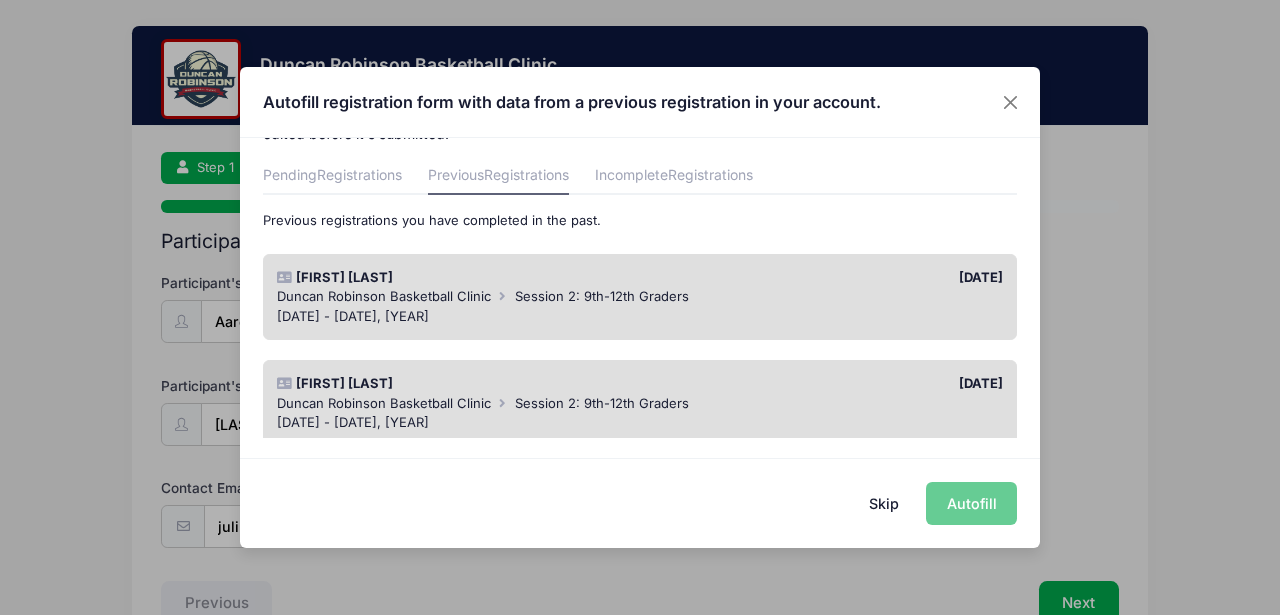 scroll, scrollTop: 100, scrollLeft: 0, axis: vertical 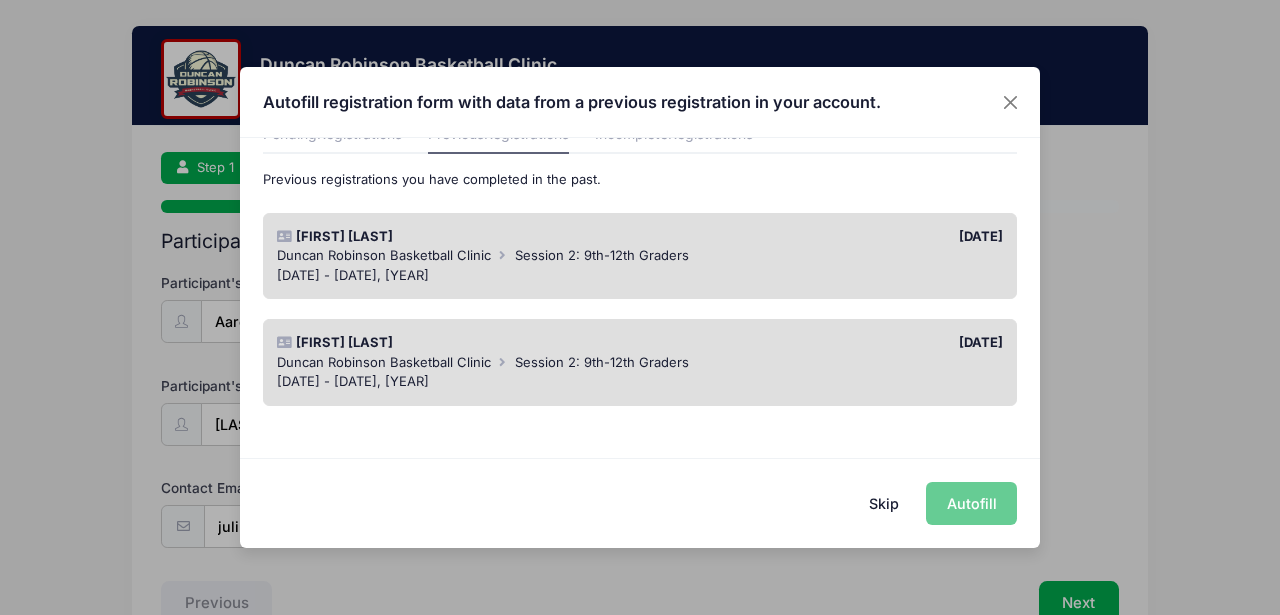 click on "[FIRST] [LAST]" at bounding box center [453, 343] 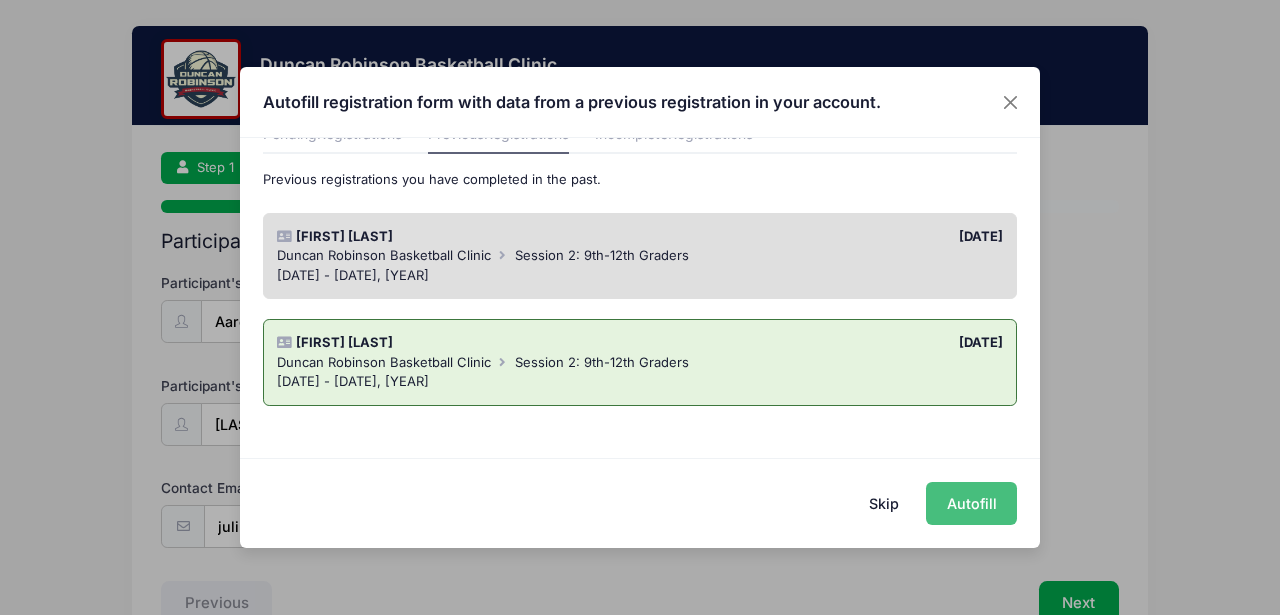 click on "Autofill" at bounding box center [971, 503] 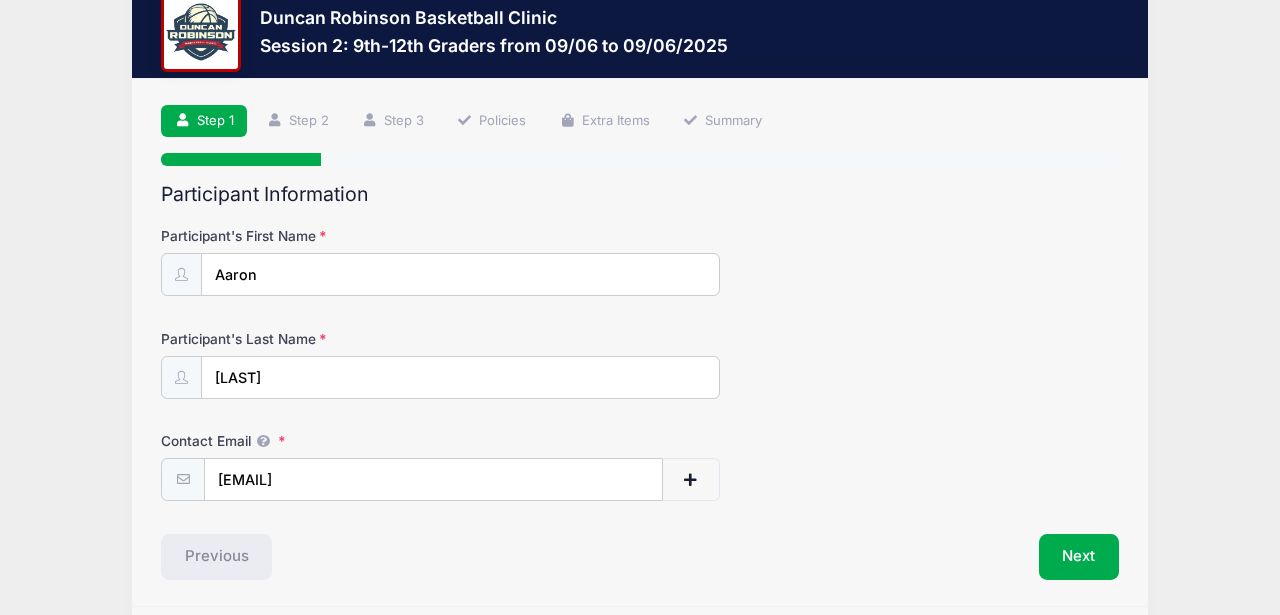scroll, scrollTop: 116, scrollLeft: 0, axis: vertical 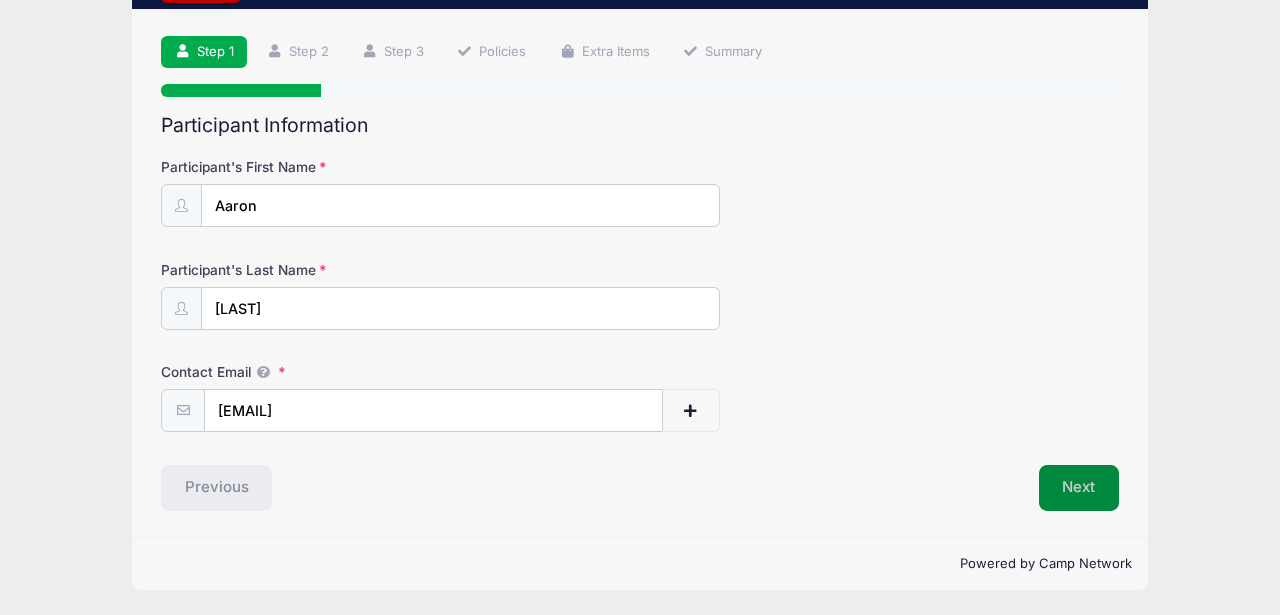 click on "Next" at bounding box center (1079, 488) 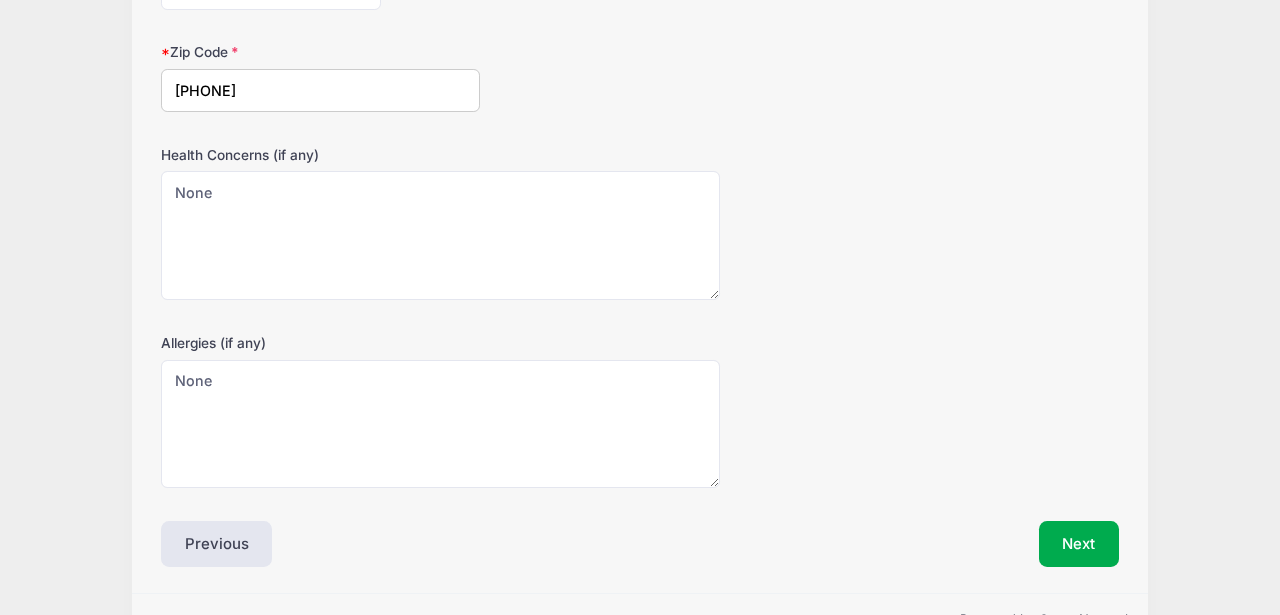 scroll, scrollTop: 646, scrollLeft: 0, axis: vertical 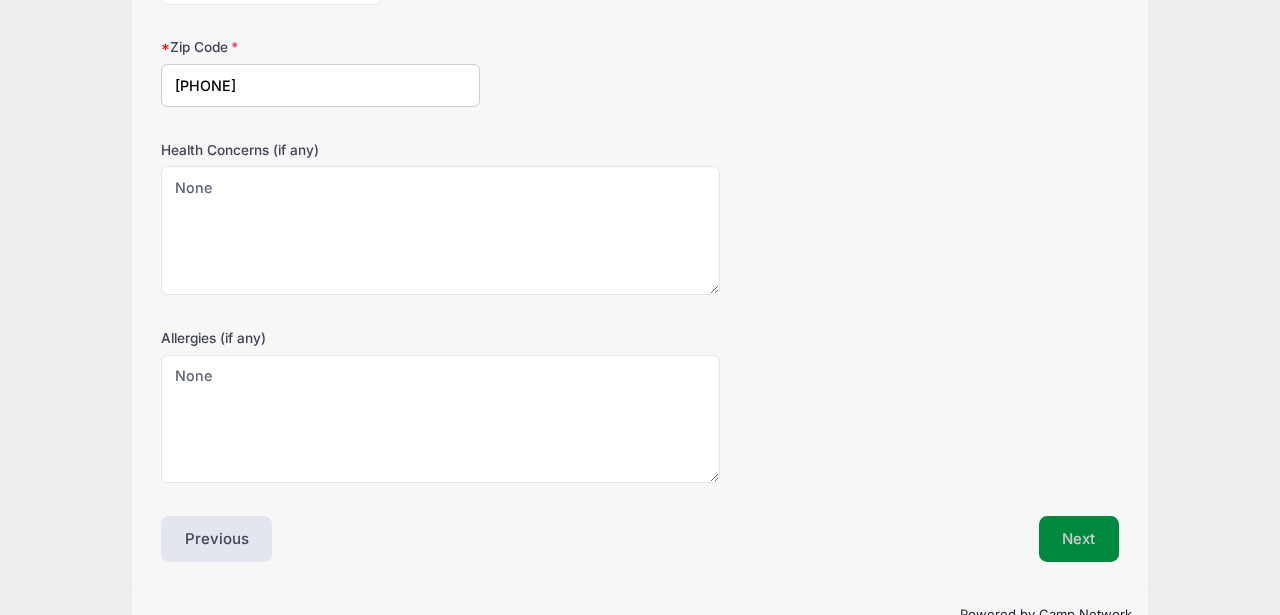 click on "Next" at bounding box center [1079, 539] 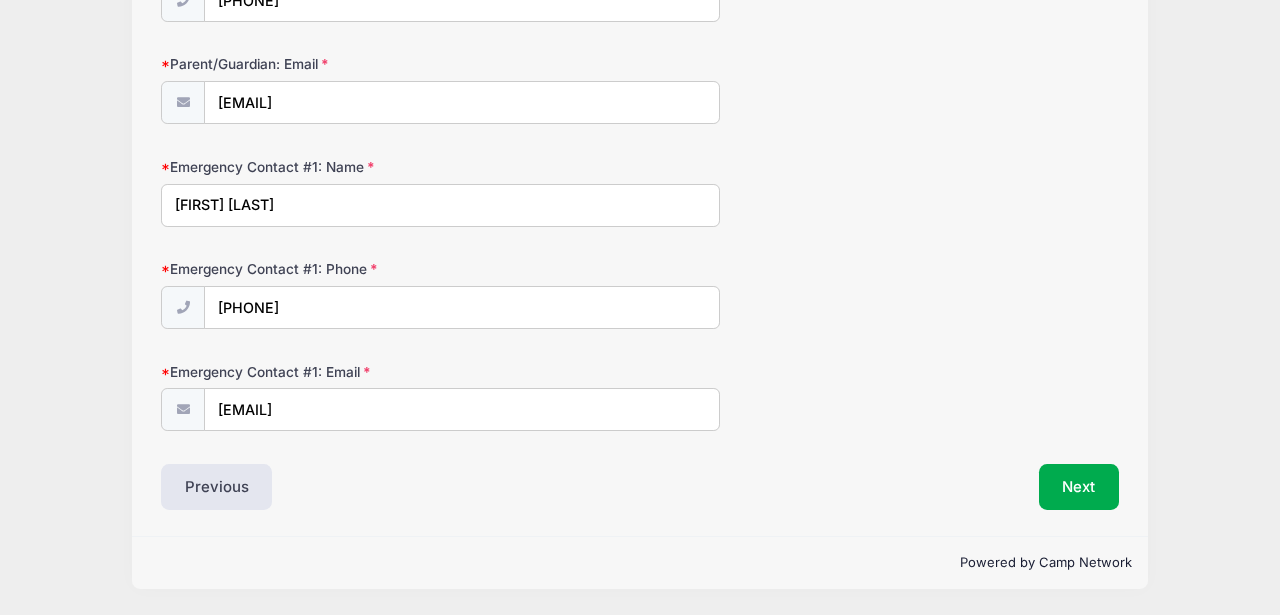 scroll, scrollTop: 31, scrollLeft: 0, axis: vertical 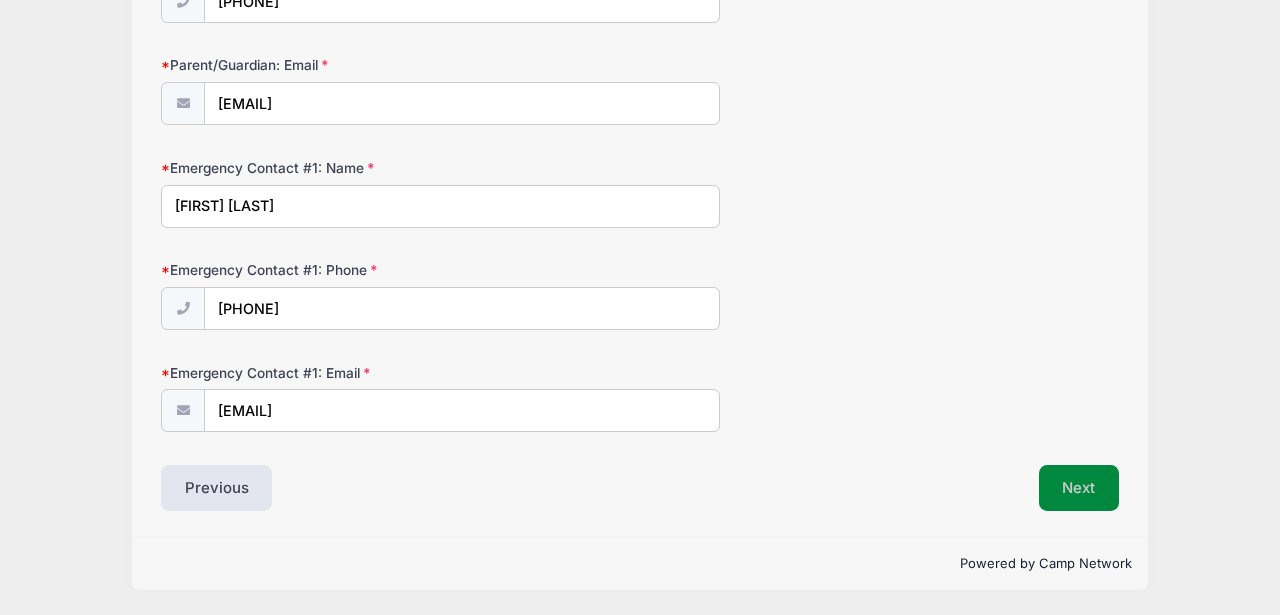 click on "Next" at bounding box center [1079, 488] 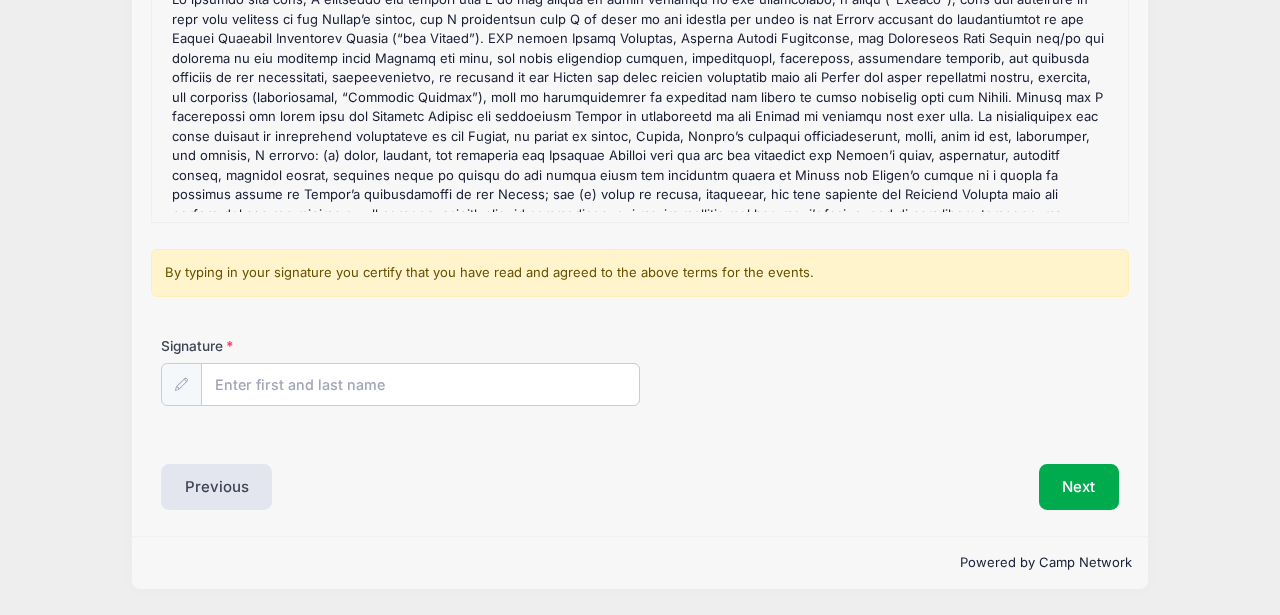 scroll, scrollTop: 35, scrollLeft: 0, axis: vertical 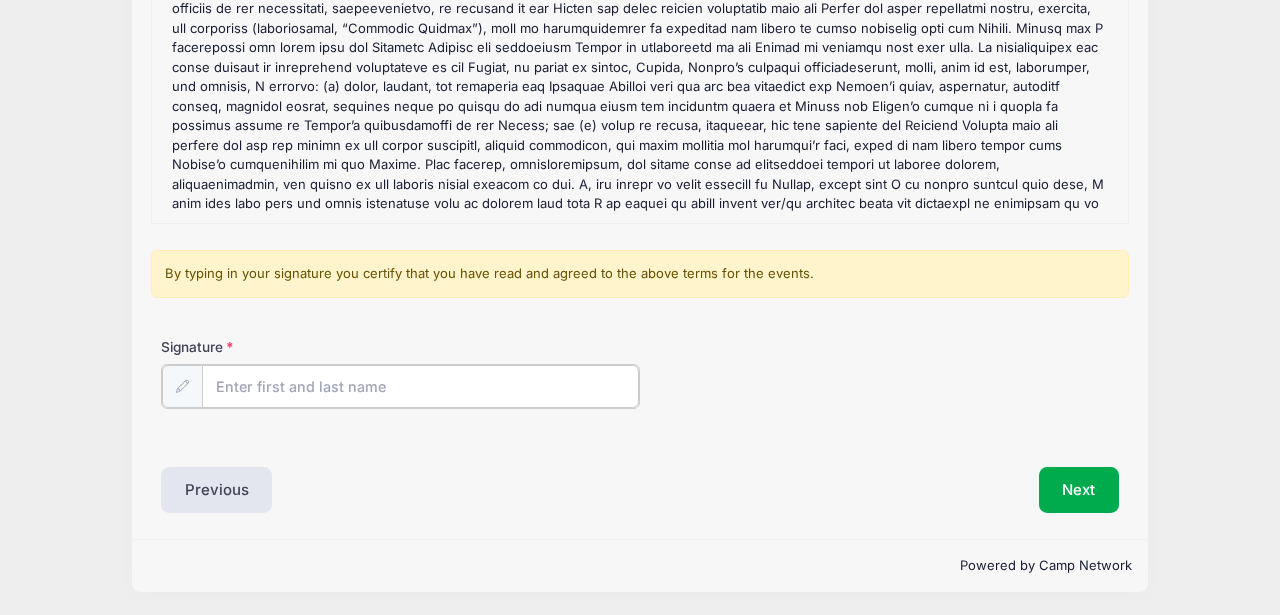 click on "Signature" at bounding box center [420, 386] 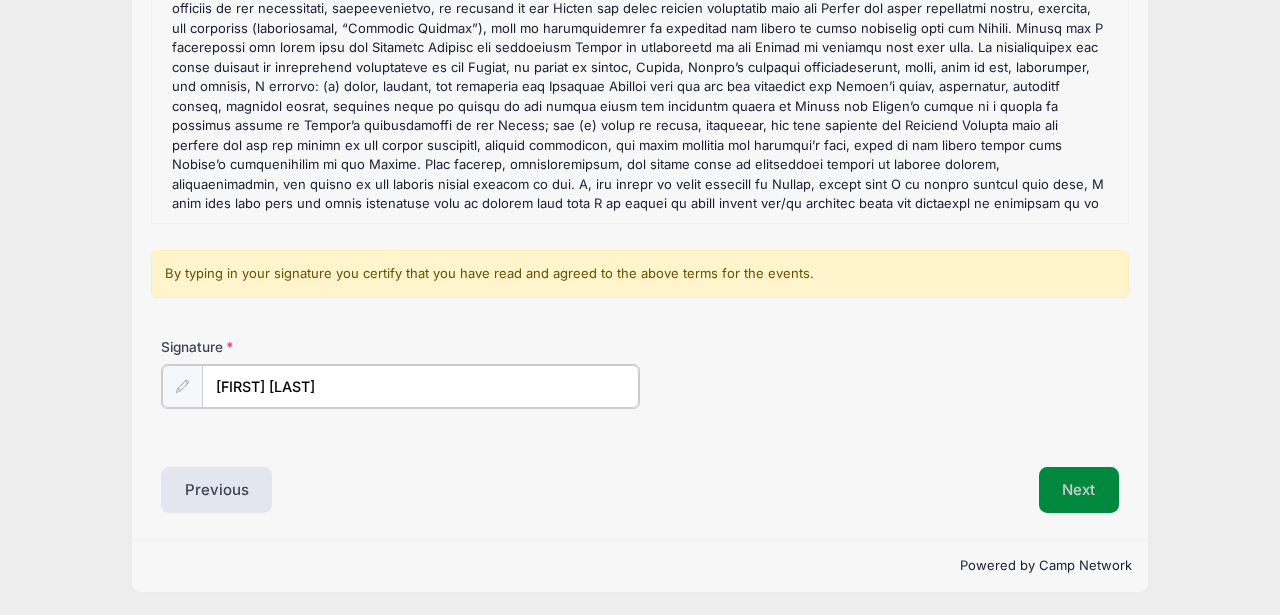 type on "Julie Clough" 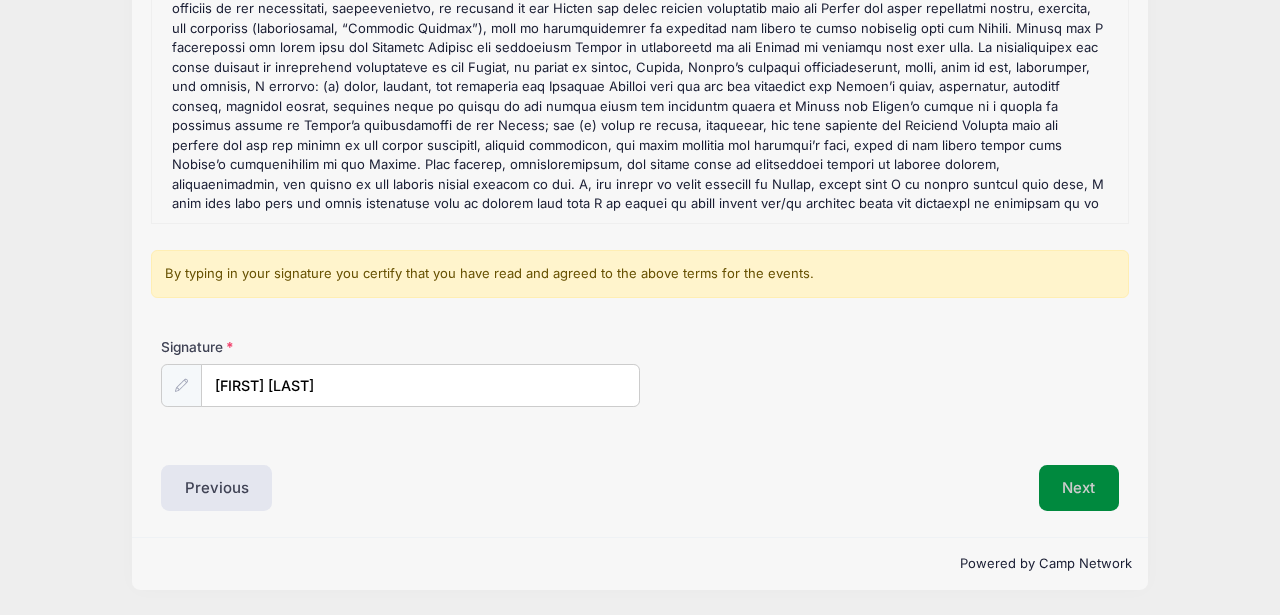 click on "Next" at bounding box center [1079, 488] 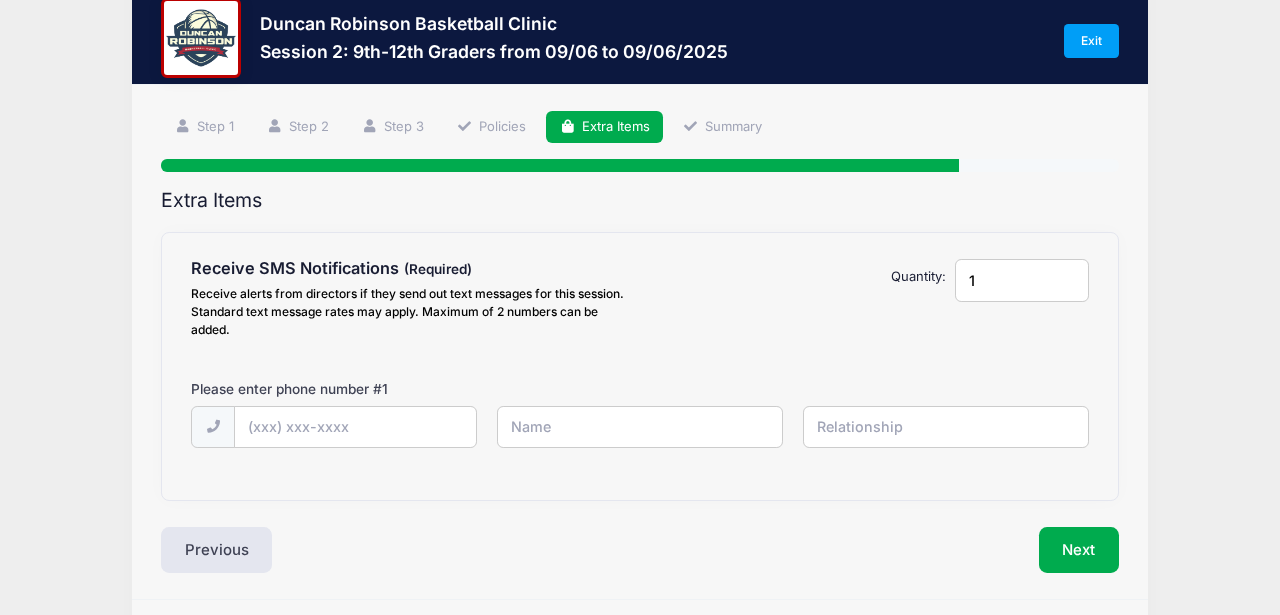 scroll, scrollTop: 57, scrollLeft: 0, axis: vertical 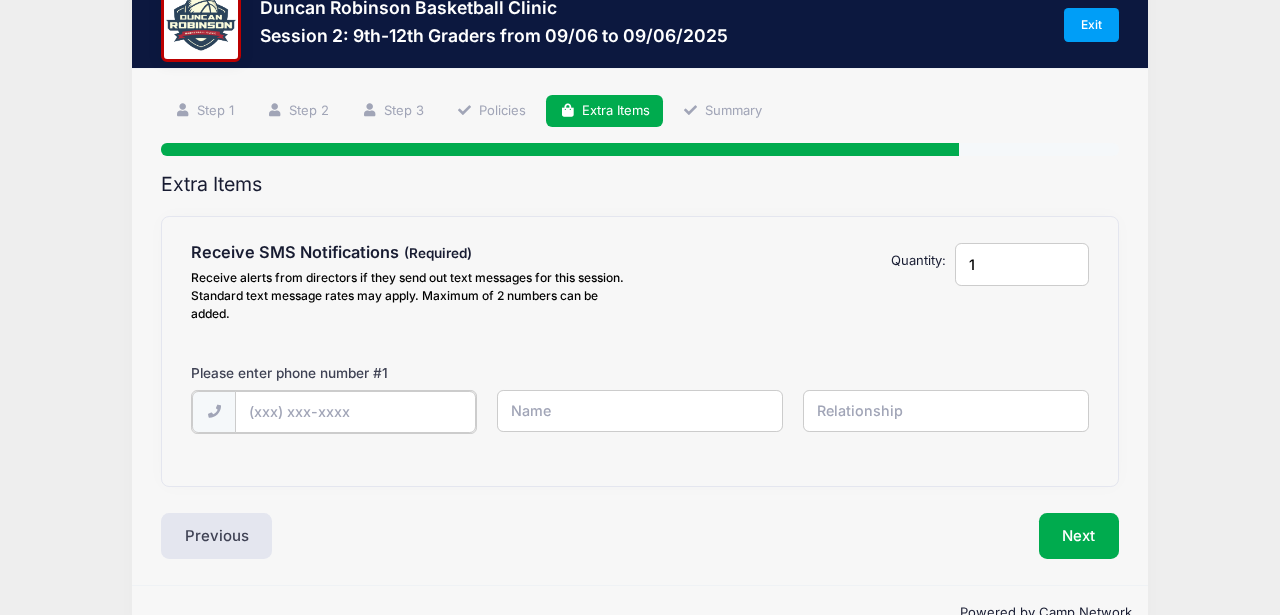 click at bounding box center [0, 0] 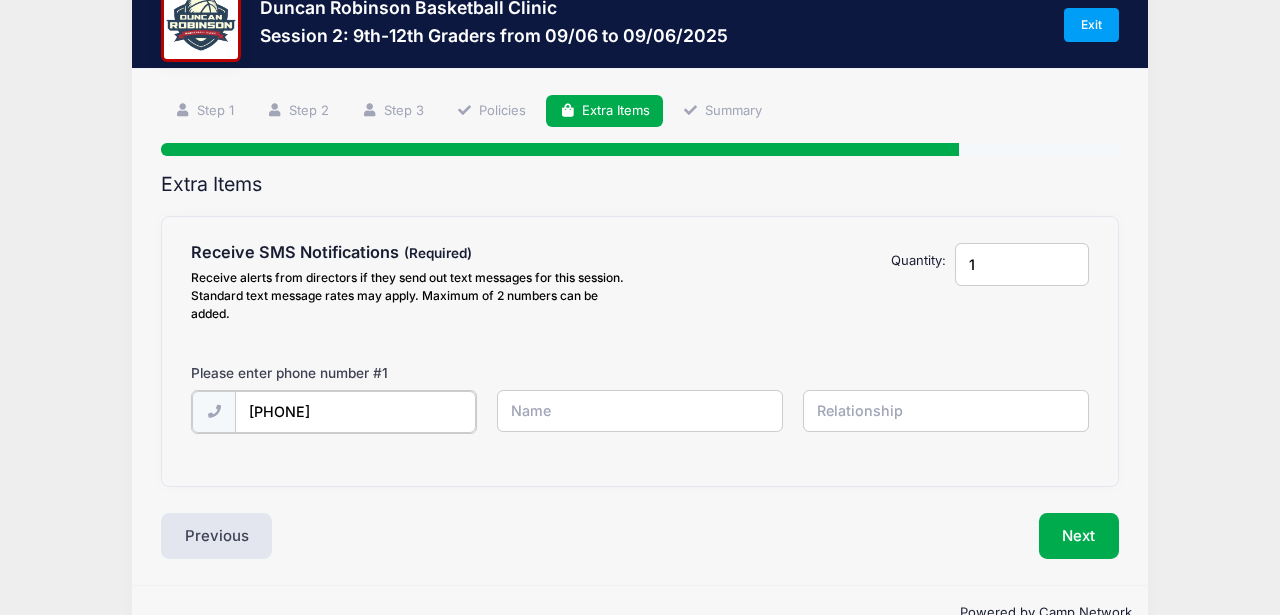 type on "(603) 828-8166" 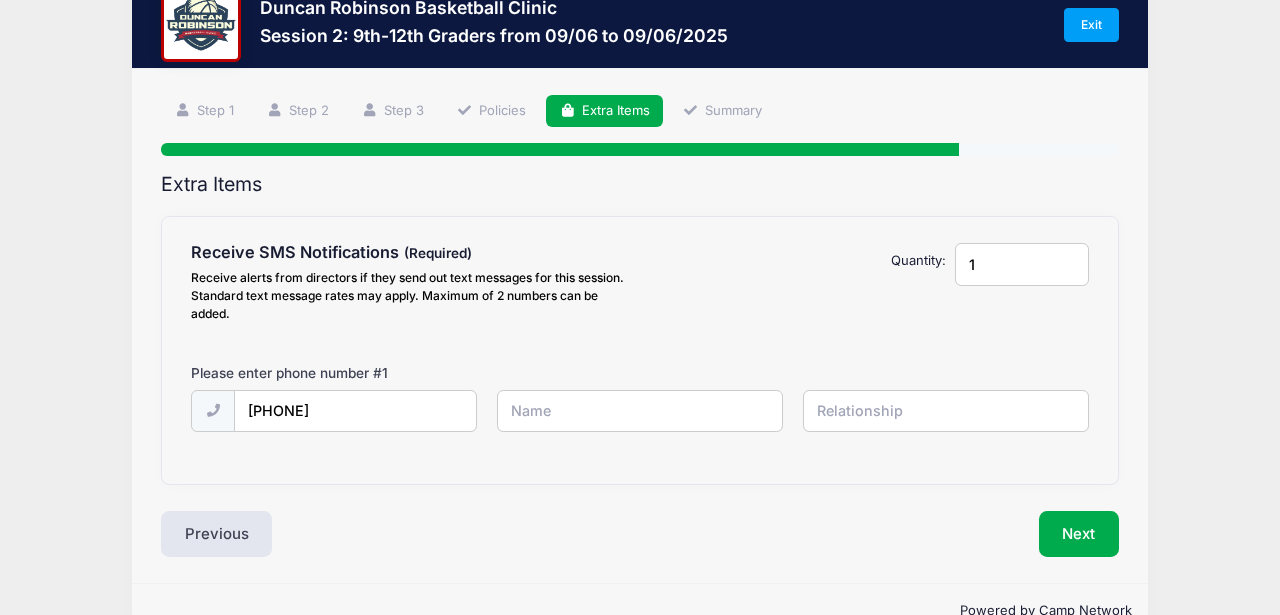 click at bounding box center (0, 0) 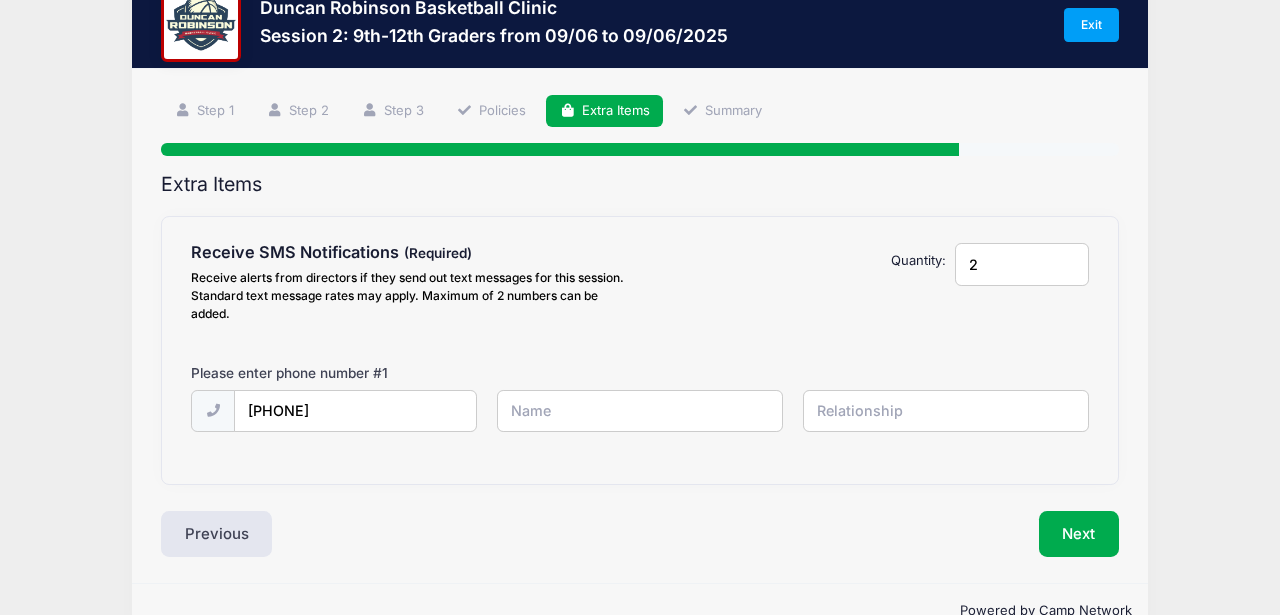 type on "2" 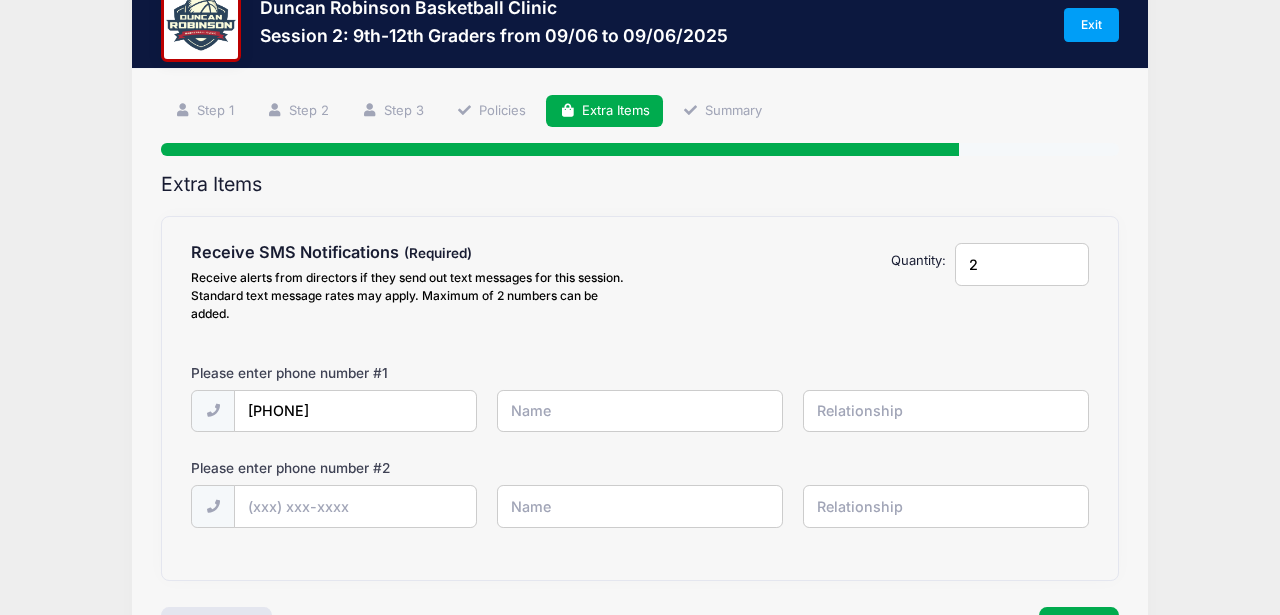 click at bounding box center [0, 0] 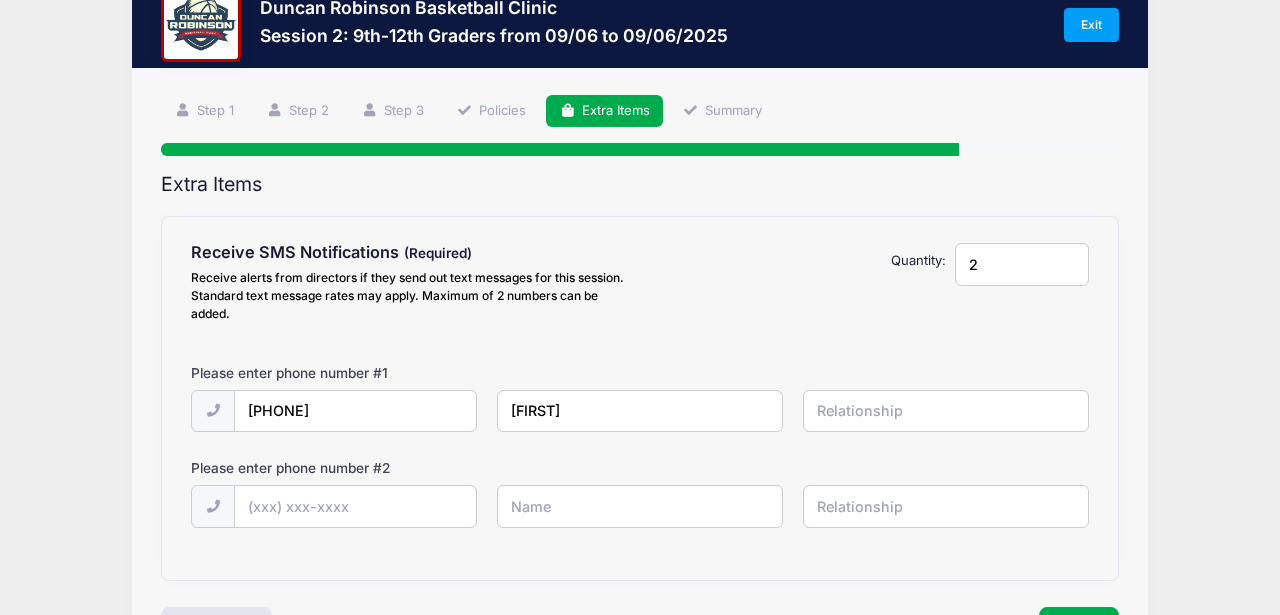 type on "Julie" 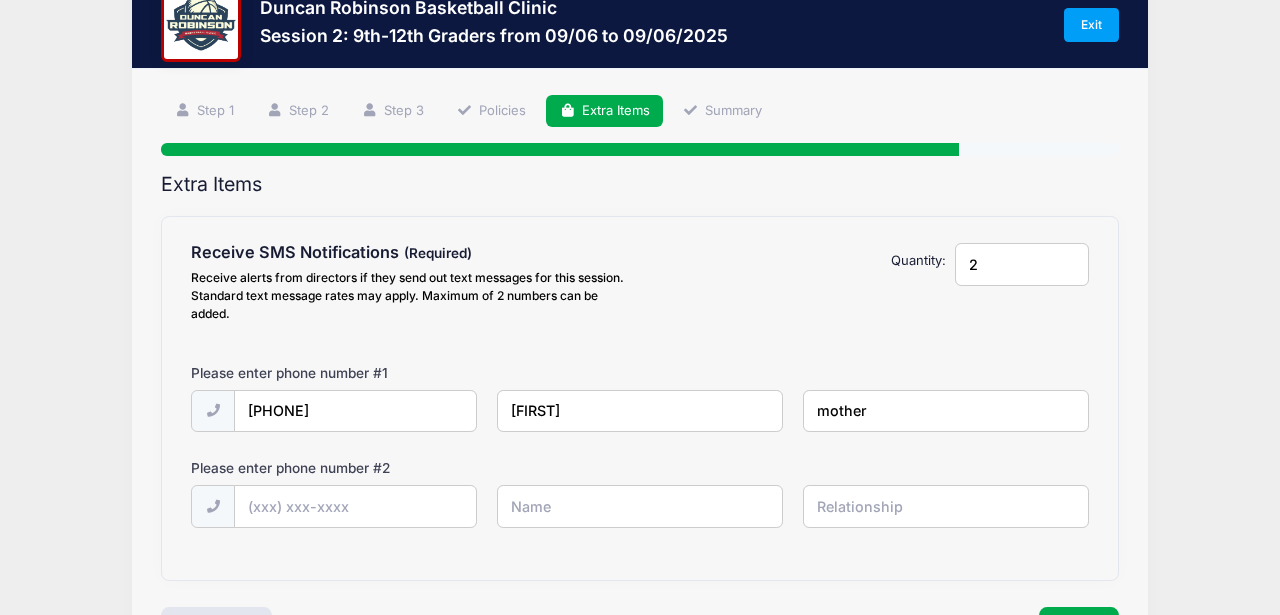 type on "mother" 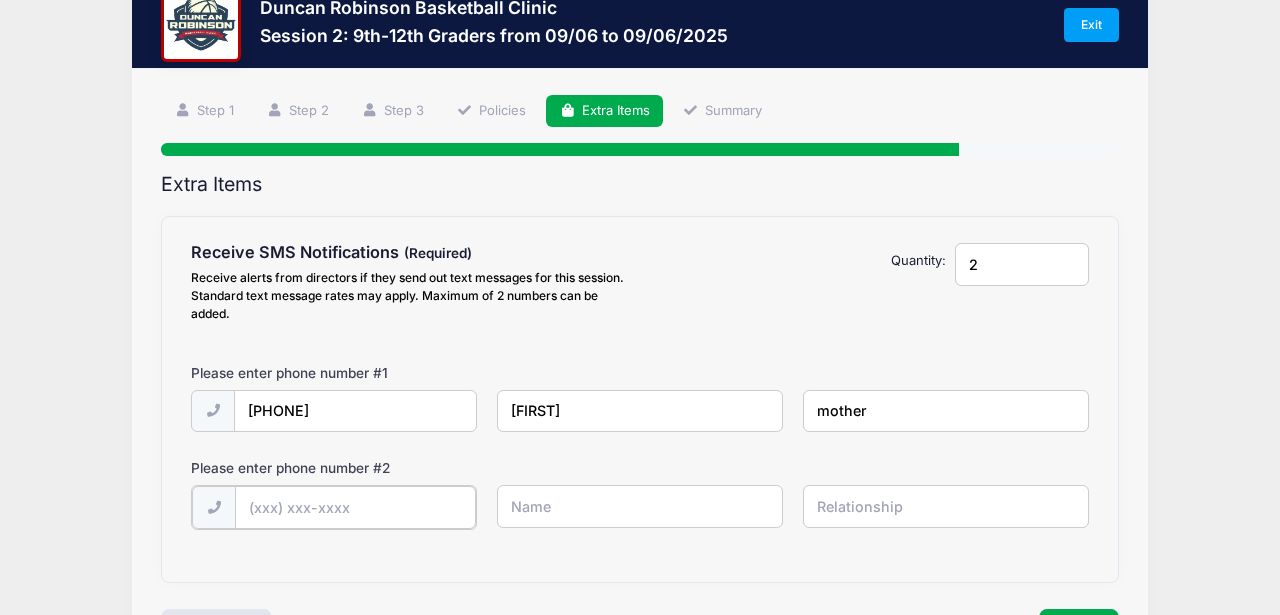 click at bounding box center [0, 0] 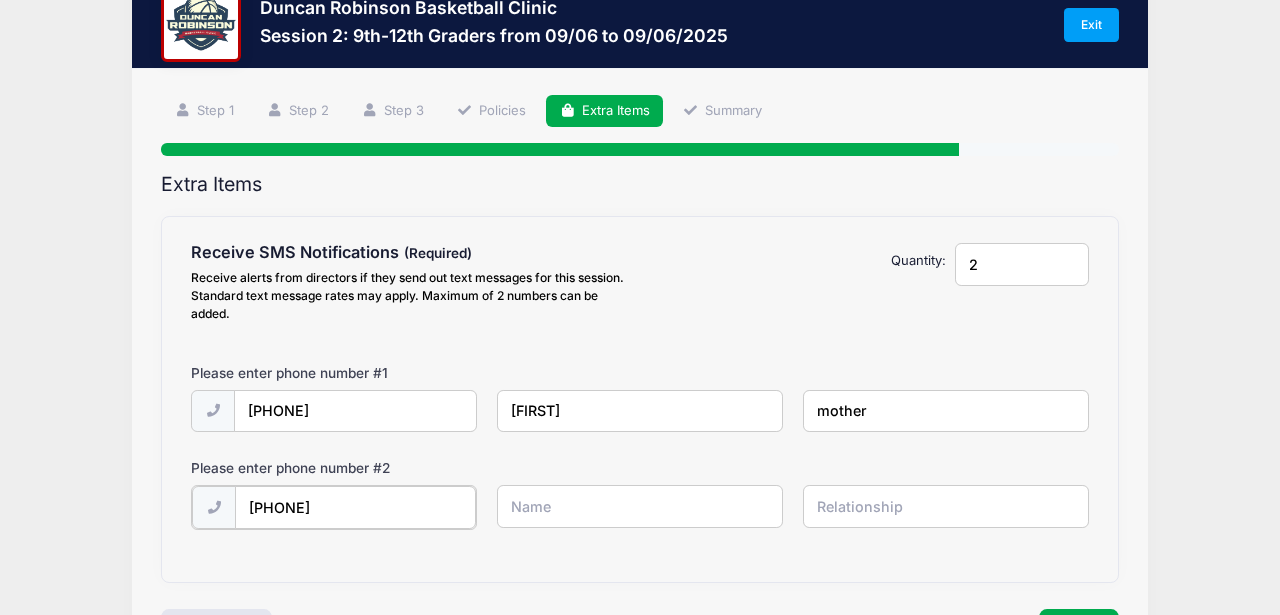 type on "(603) 534-3554" 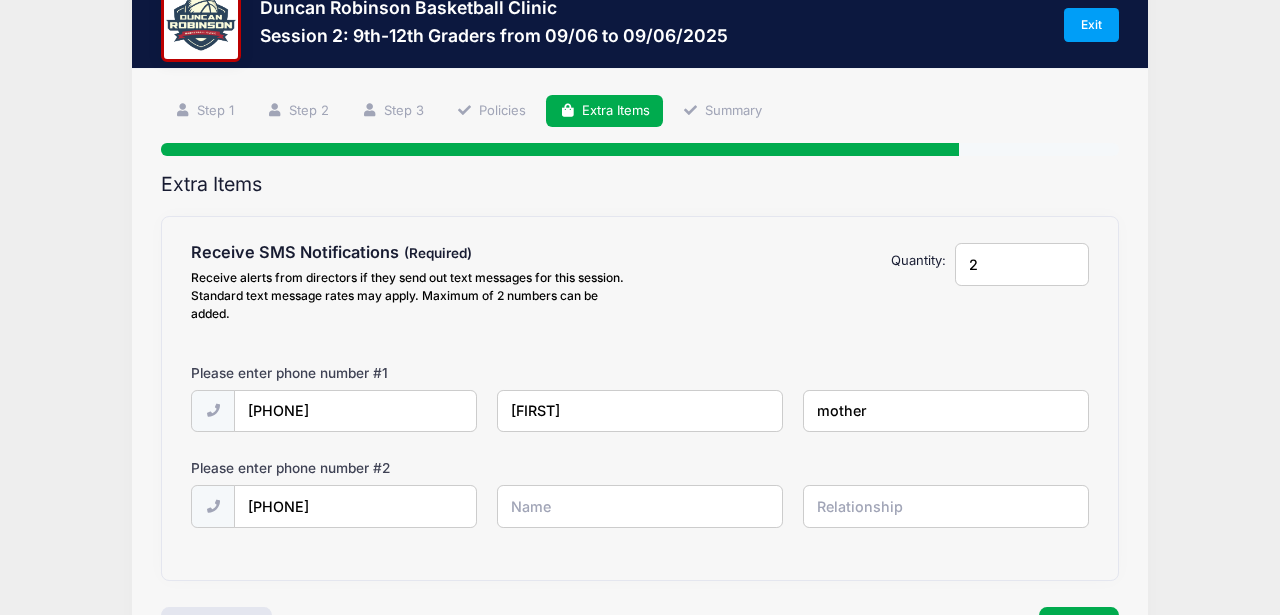 click at bounding box center (0, 0) 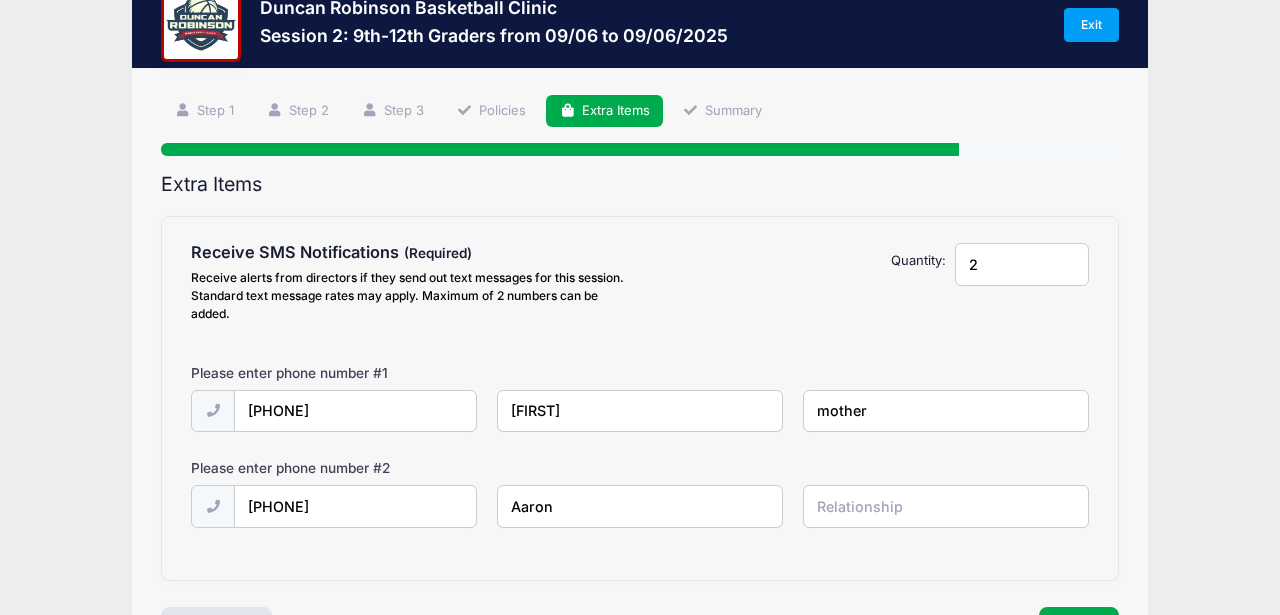 type on "Aaron" 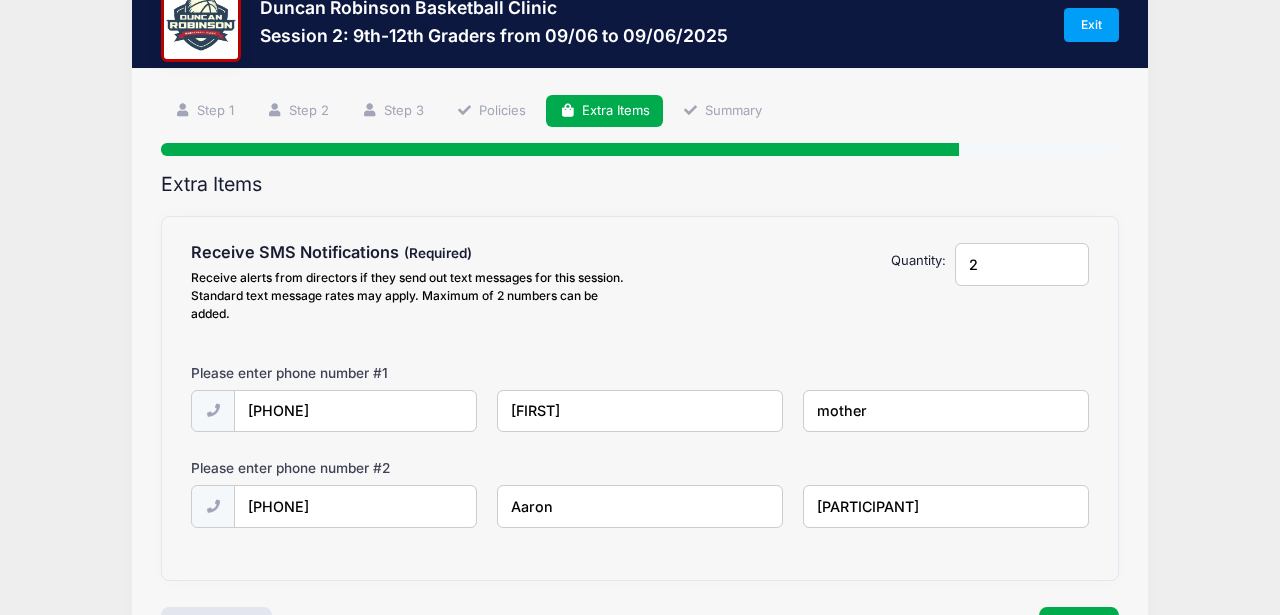 click on "particpanty" at bounding box center [0, 0] 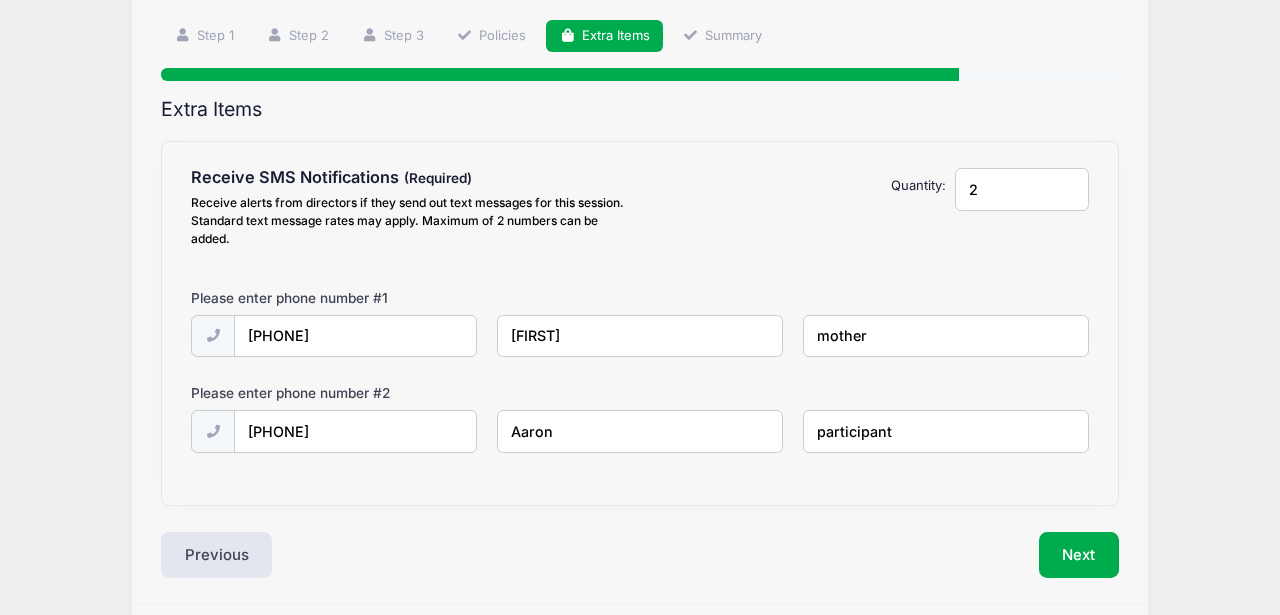 scroll, scrollTop: 166, scrollLeft: 0, axis: vertical 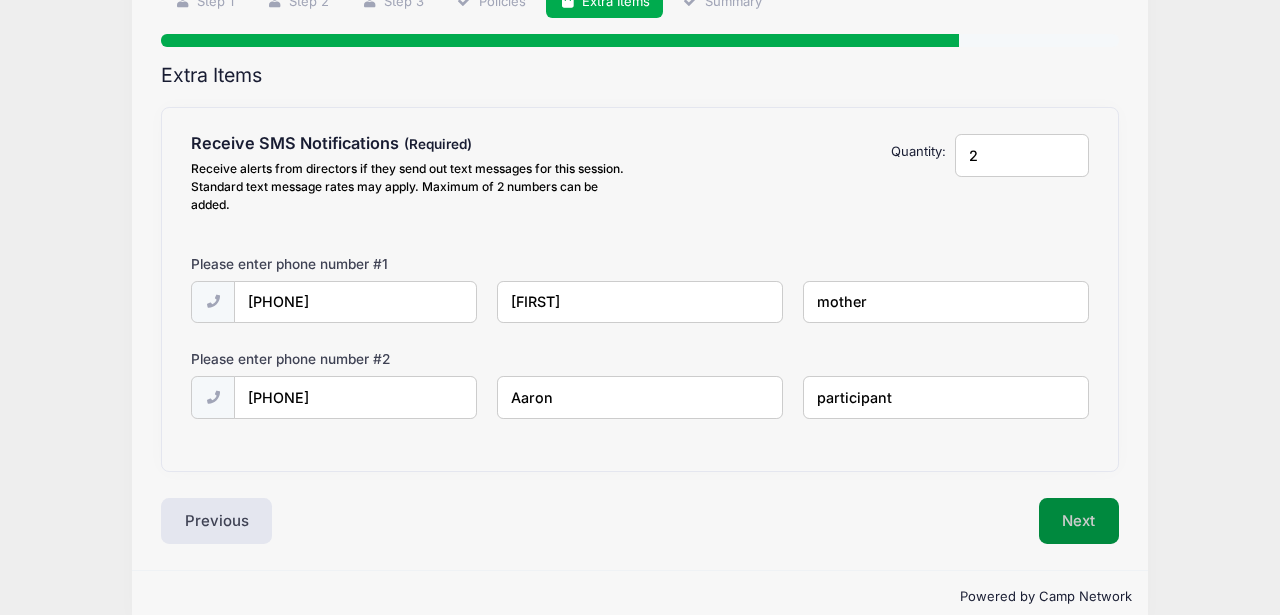 type on "participant" 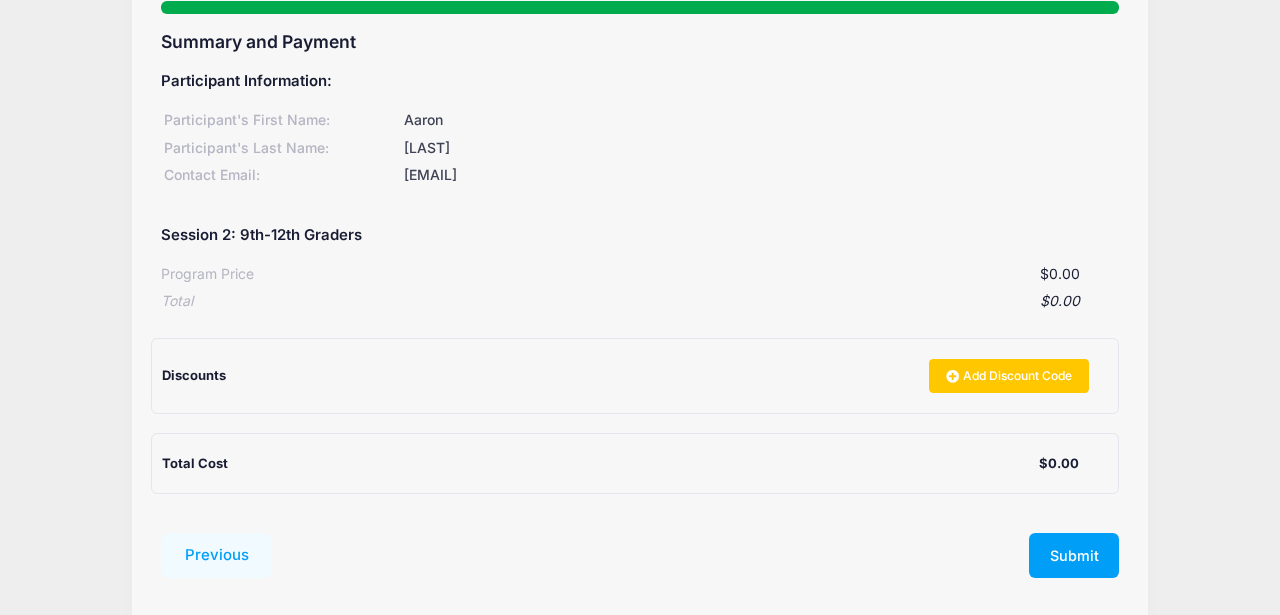scroll, scrollTop: 280, scrollLeft: 0, axis: vertical 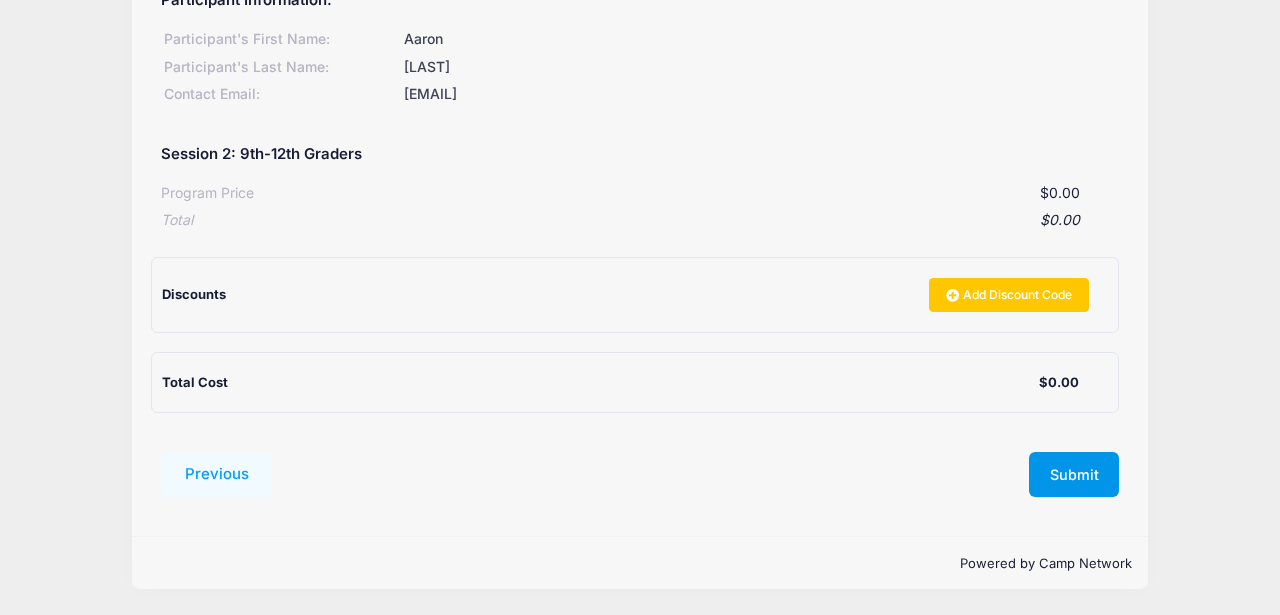 click on "Submit" at bounding box center (1074, 475) 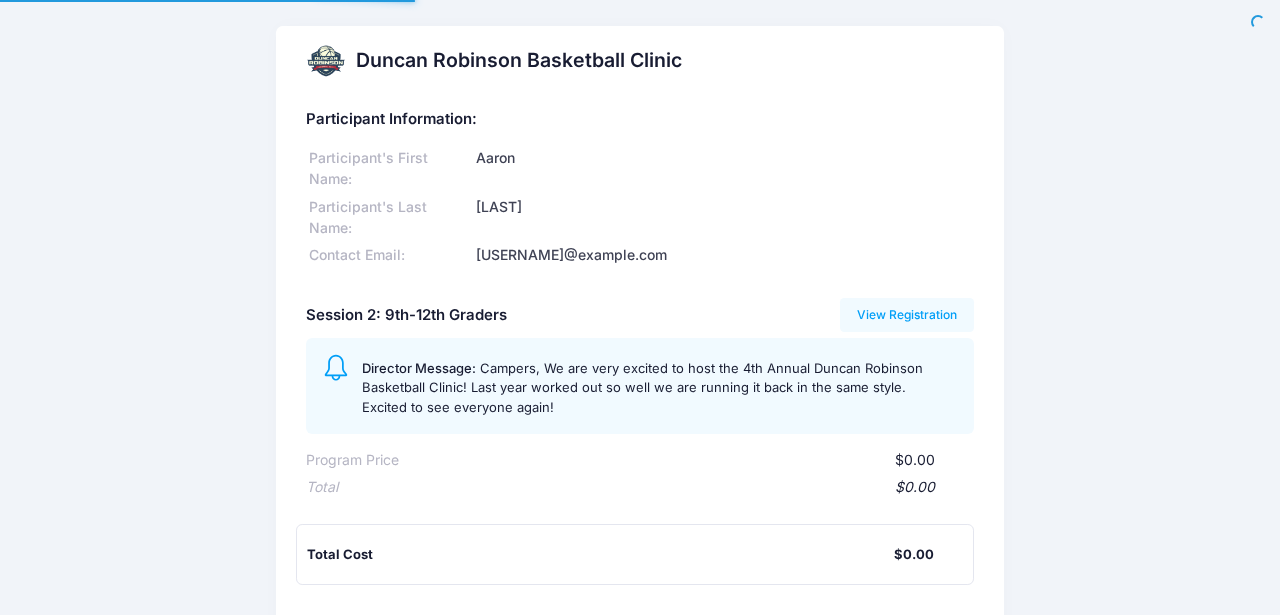 scroll, scrollTop: 0, scrollLeft: 0, axis: both 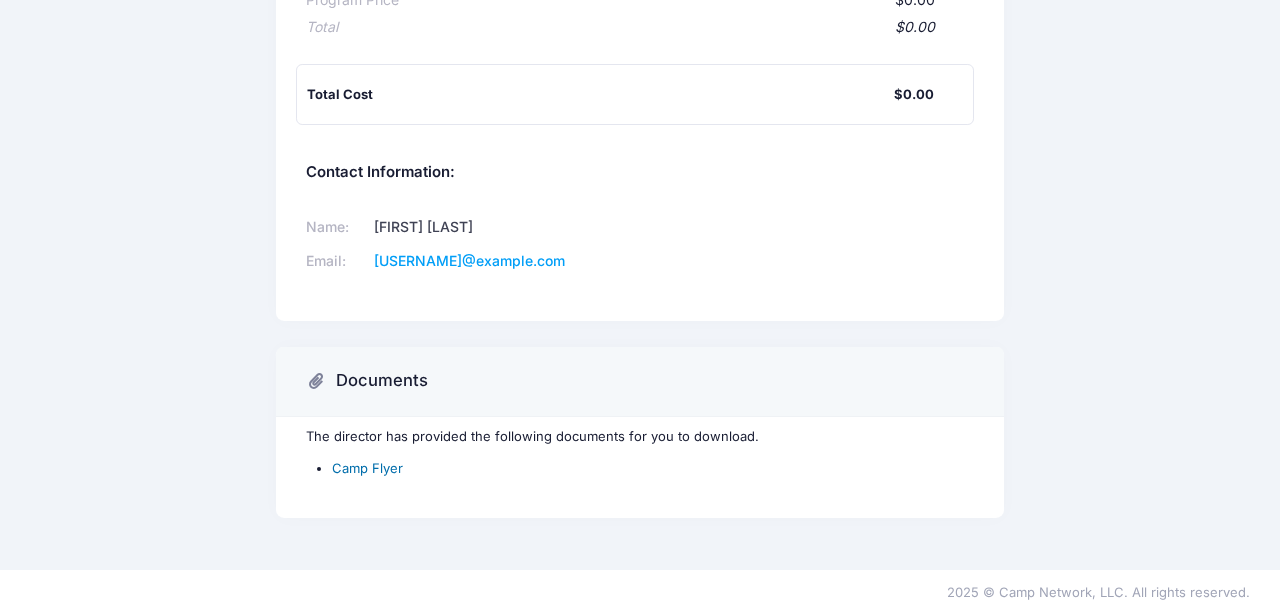click on "Camp Flyer" at bounding box center [367, 468] 